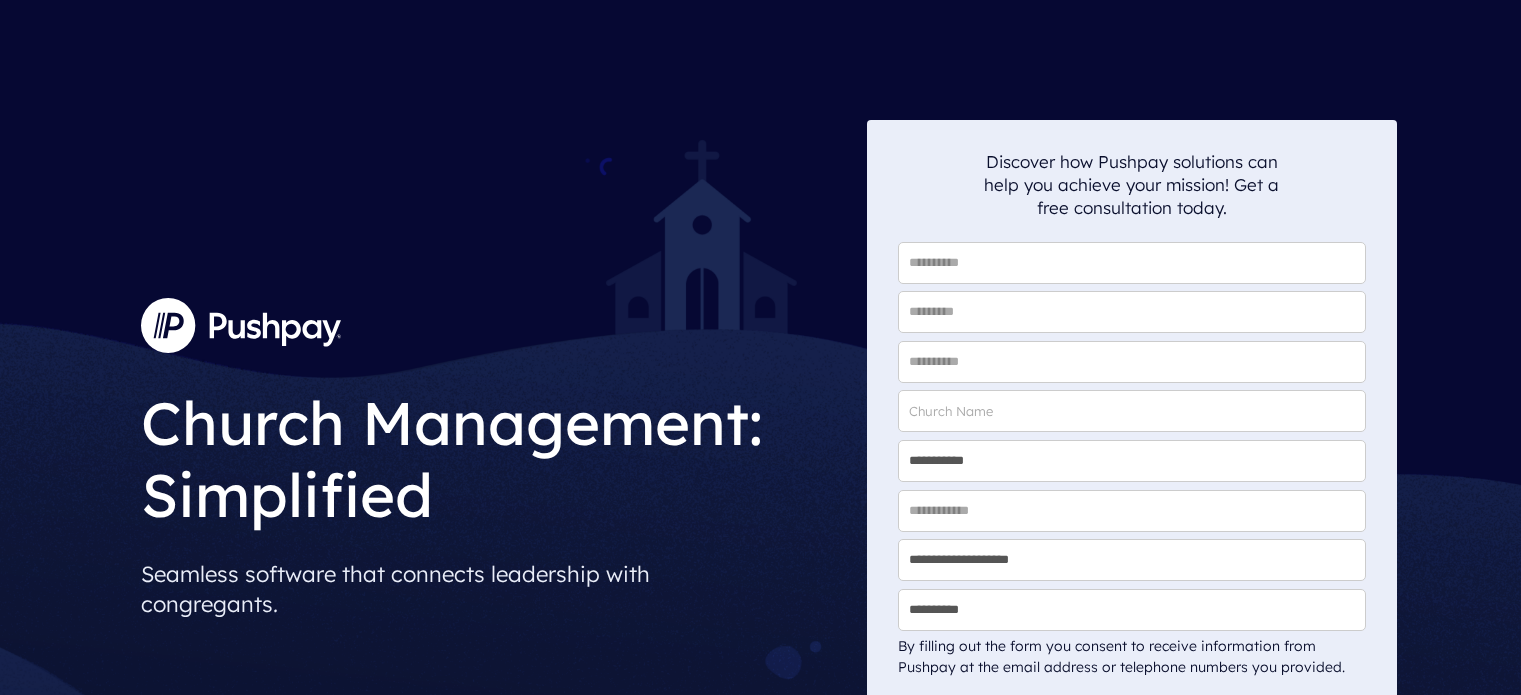 scroll, scrollTop: 0, scrollLeft: 0, axis: both 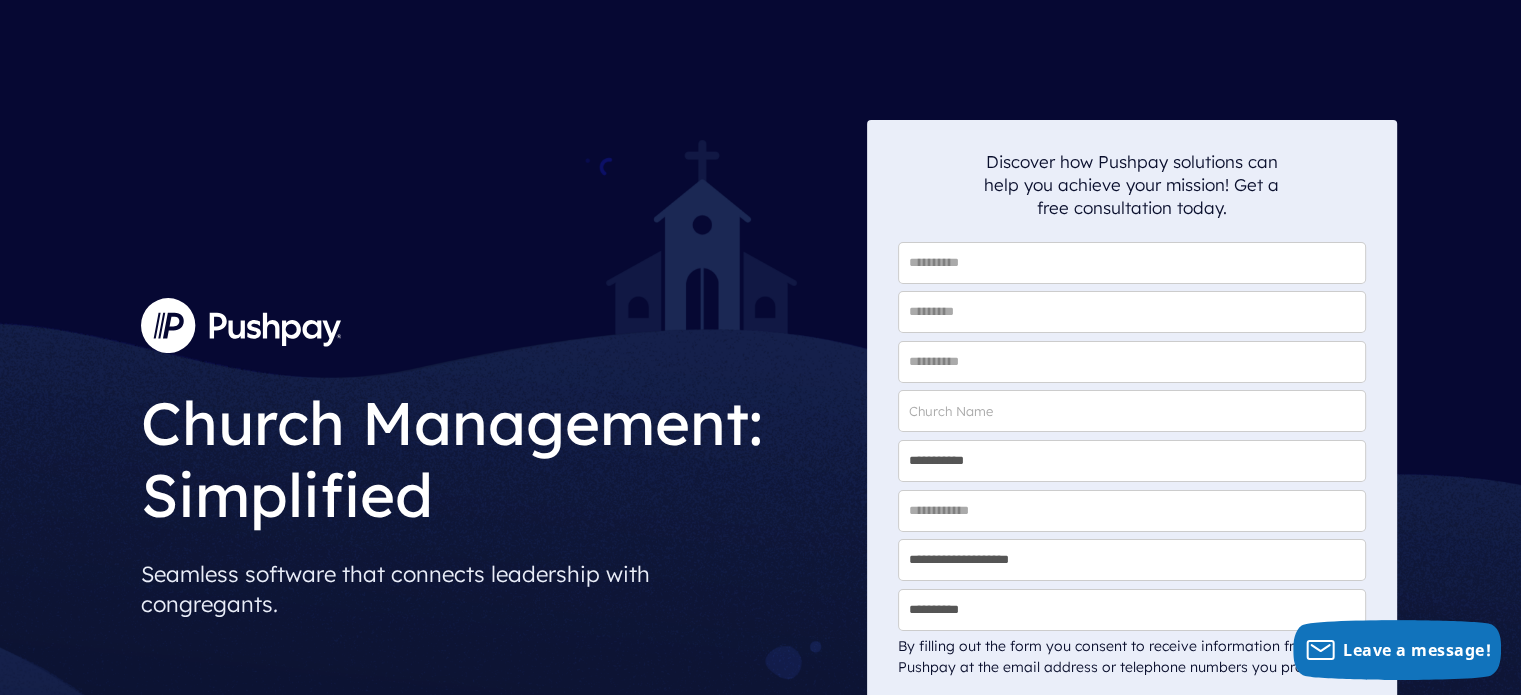 click at bounding box center [241, 325] 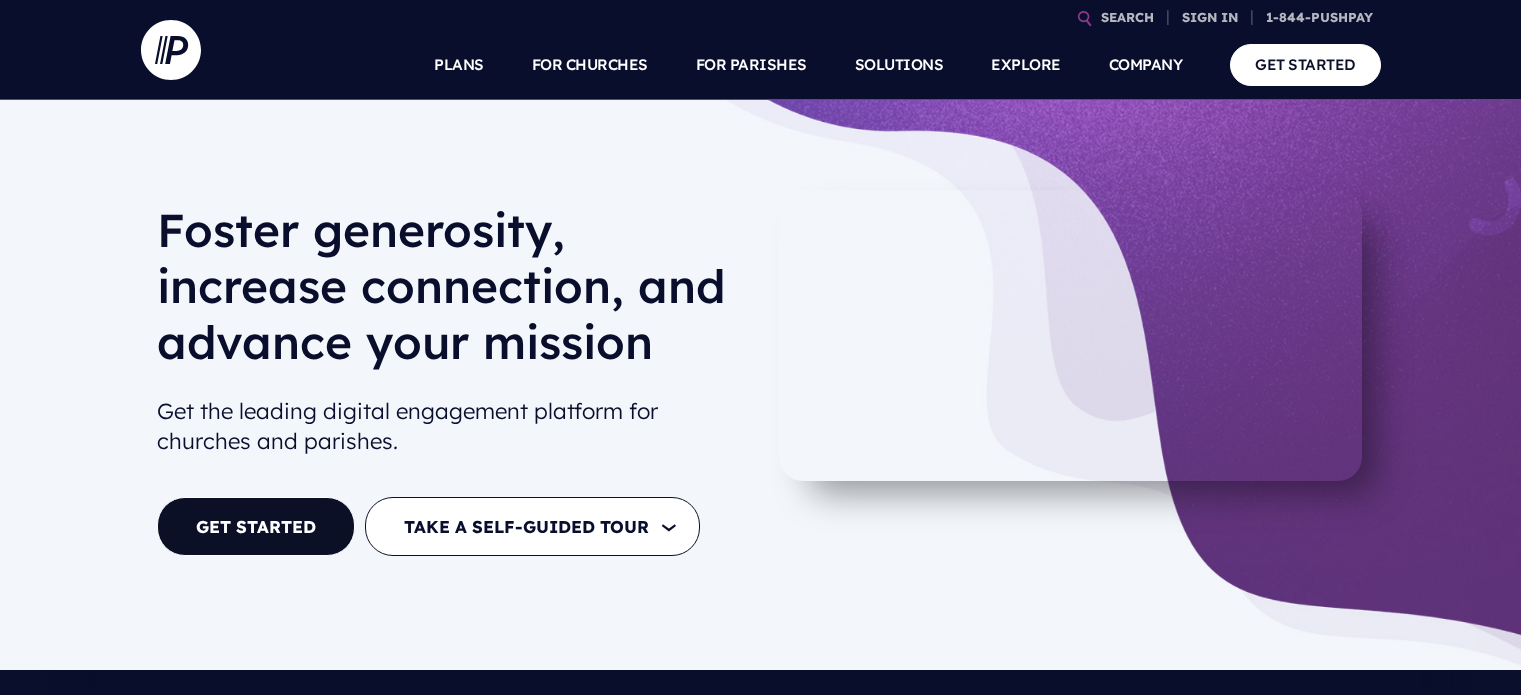 scroll, scrollTop: 0, scrollLeft: 0, axis: both 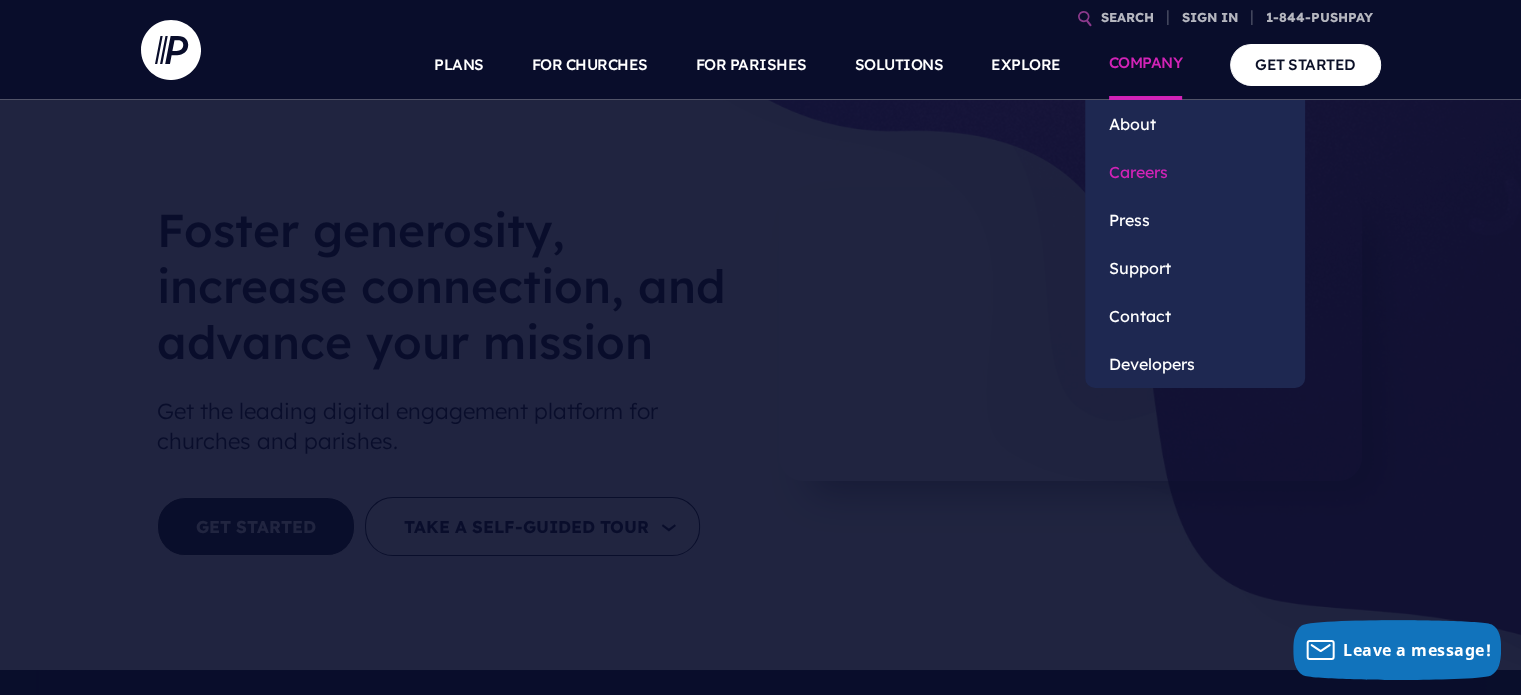 click on "Careers" at bounding box center [1195, 172] 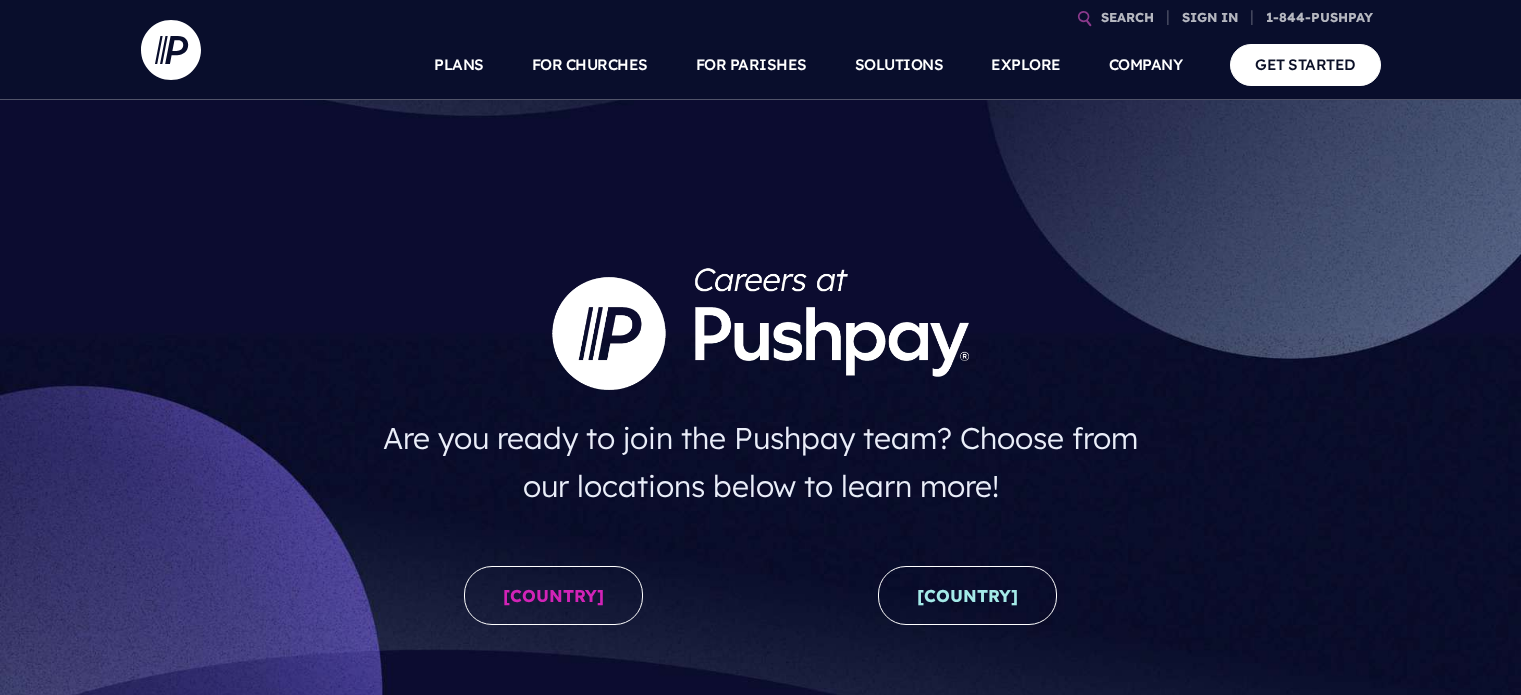 scroll, scrollTop: 0, scrollLeft: 0, axis: both 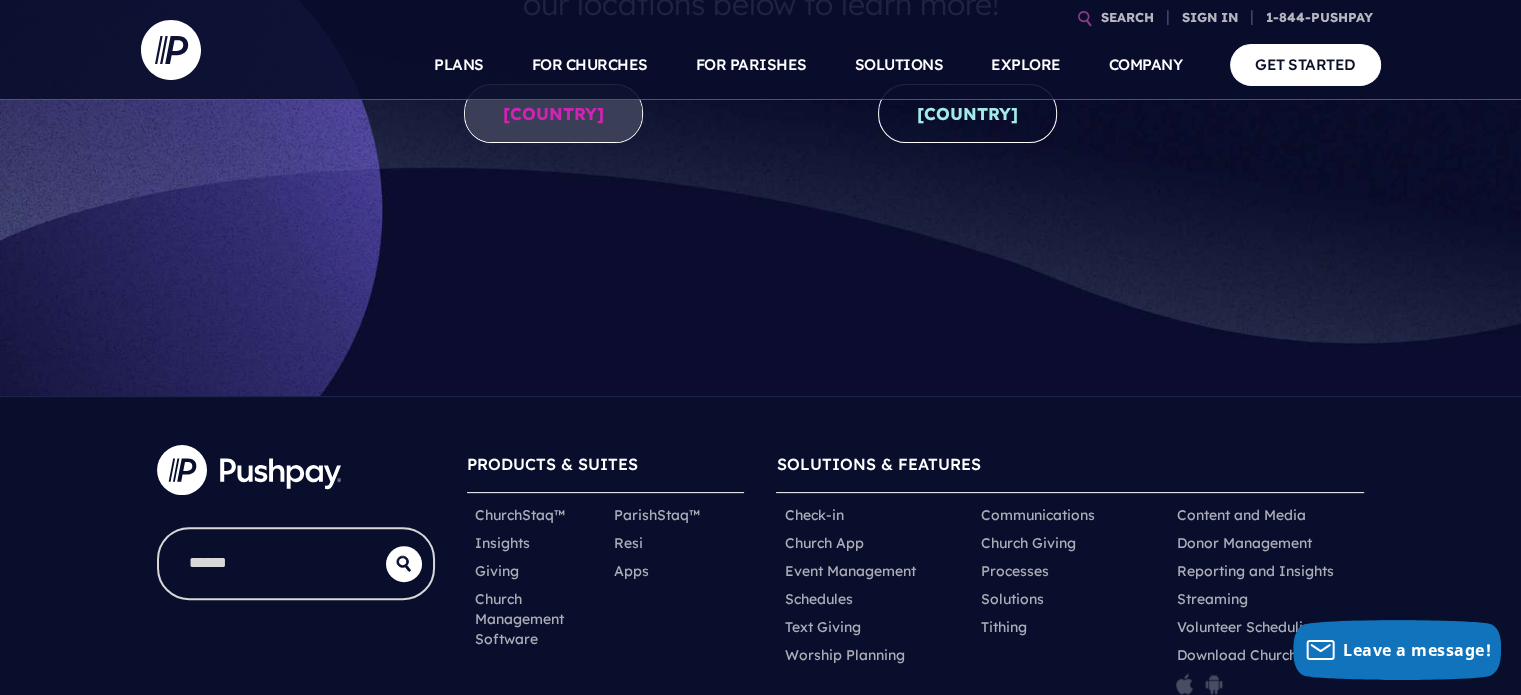 click on "United States" at bounding box center [553, 113] 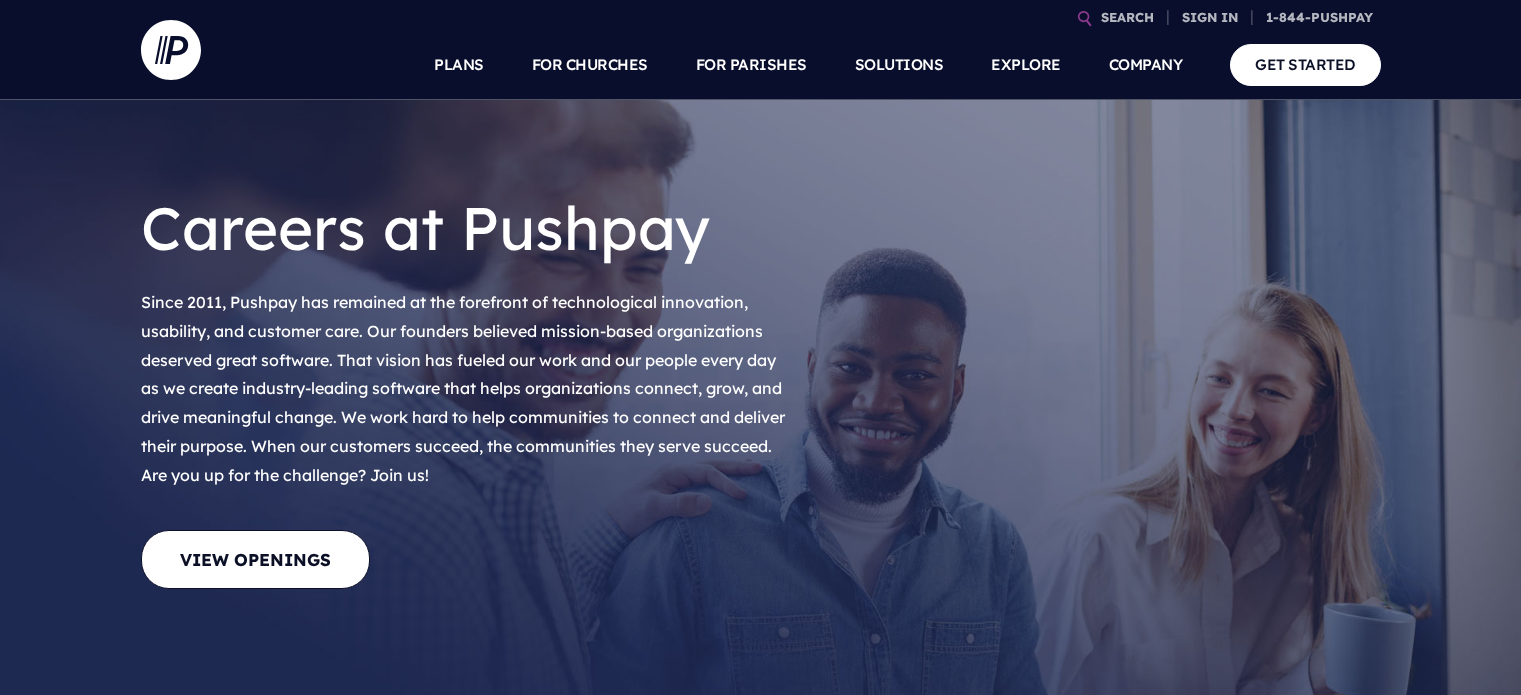 scroll, scrollTop: 0, scrollLeft: 0, axis: both 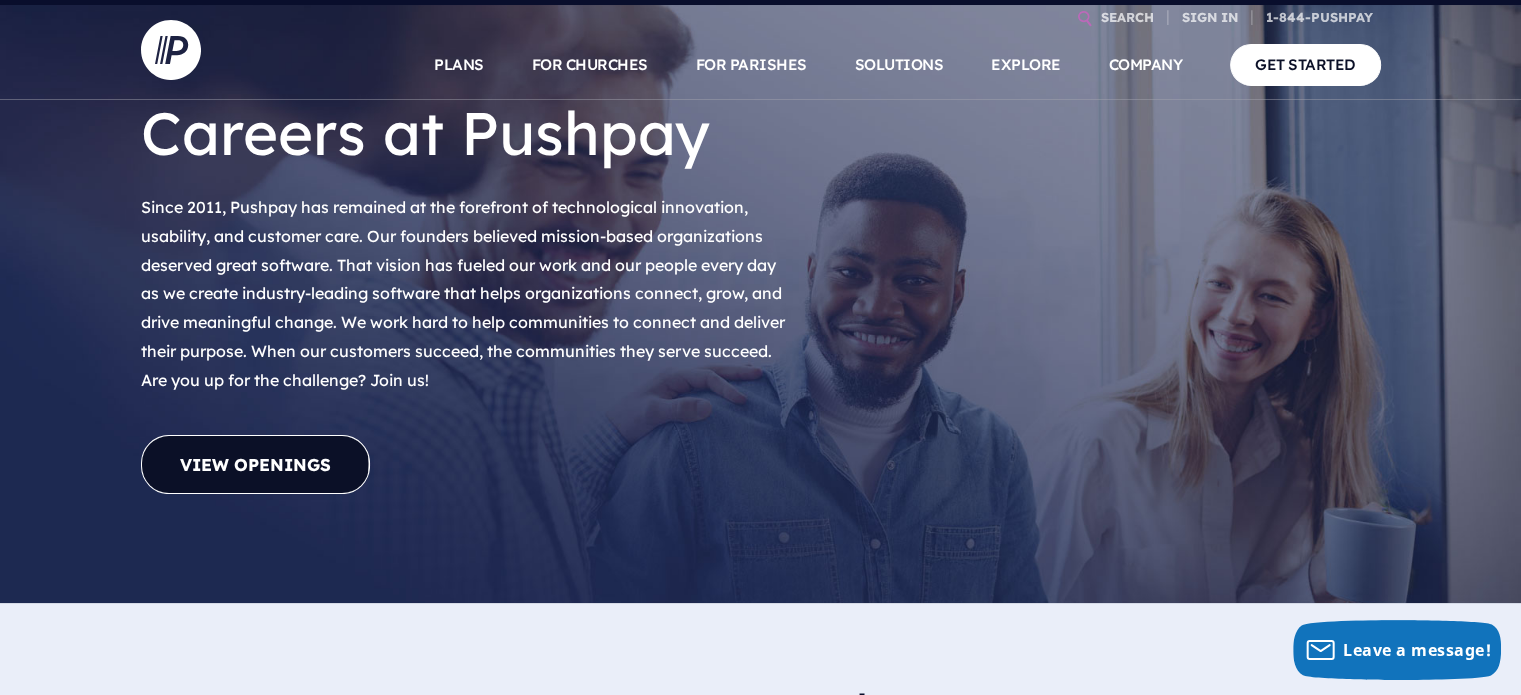 click on "View Openings" at bounding box center [255, 464] 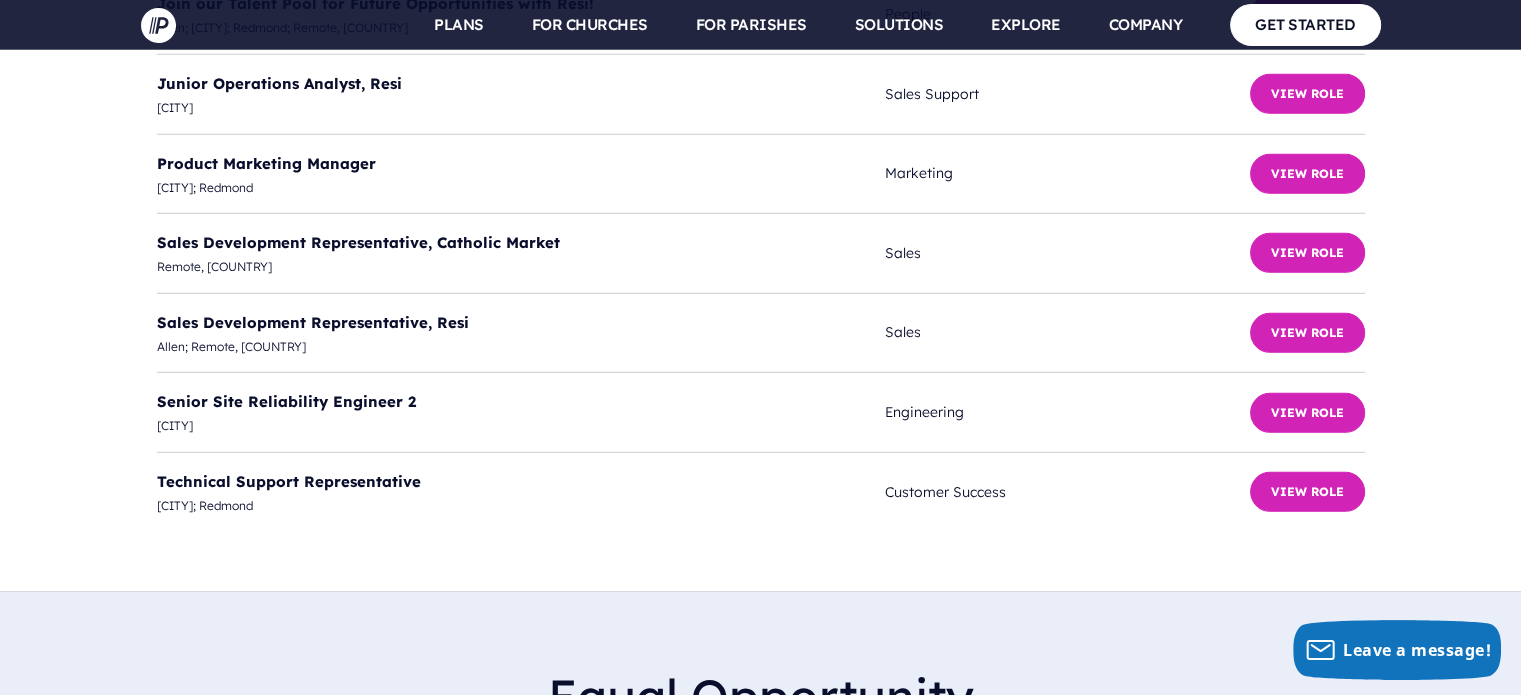 scroll, scrollTop: 5598, scrollLeft: 0, axis: vertical 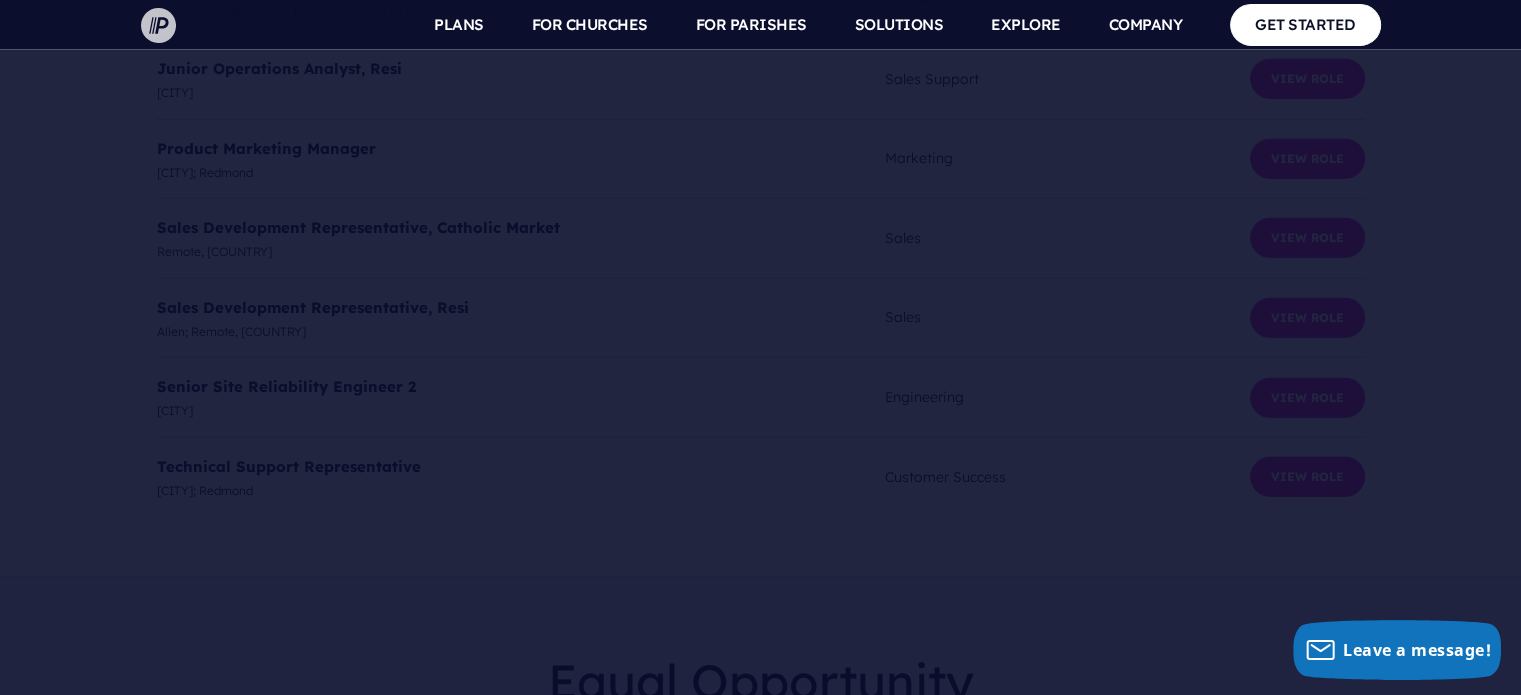 click at bounding box center (158, 25) 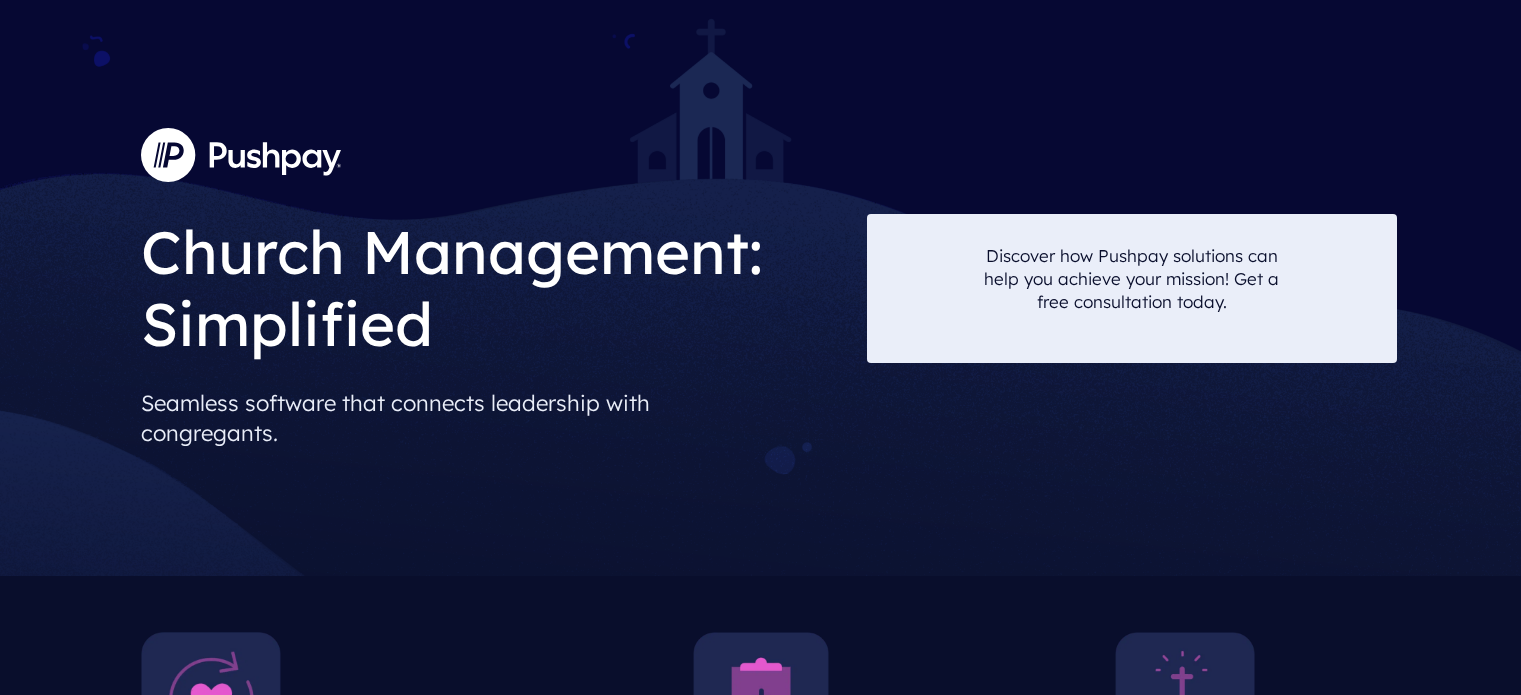 scroll, scrollTop: 0, scrollLeft: 0, axis: both 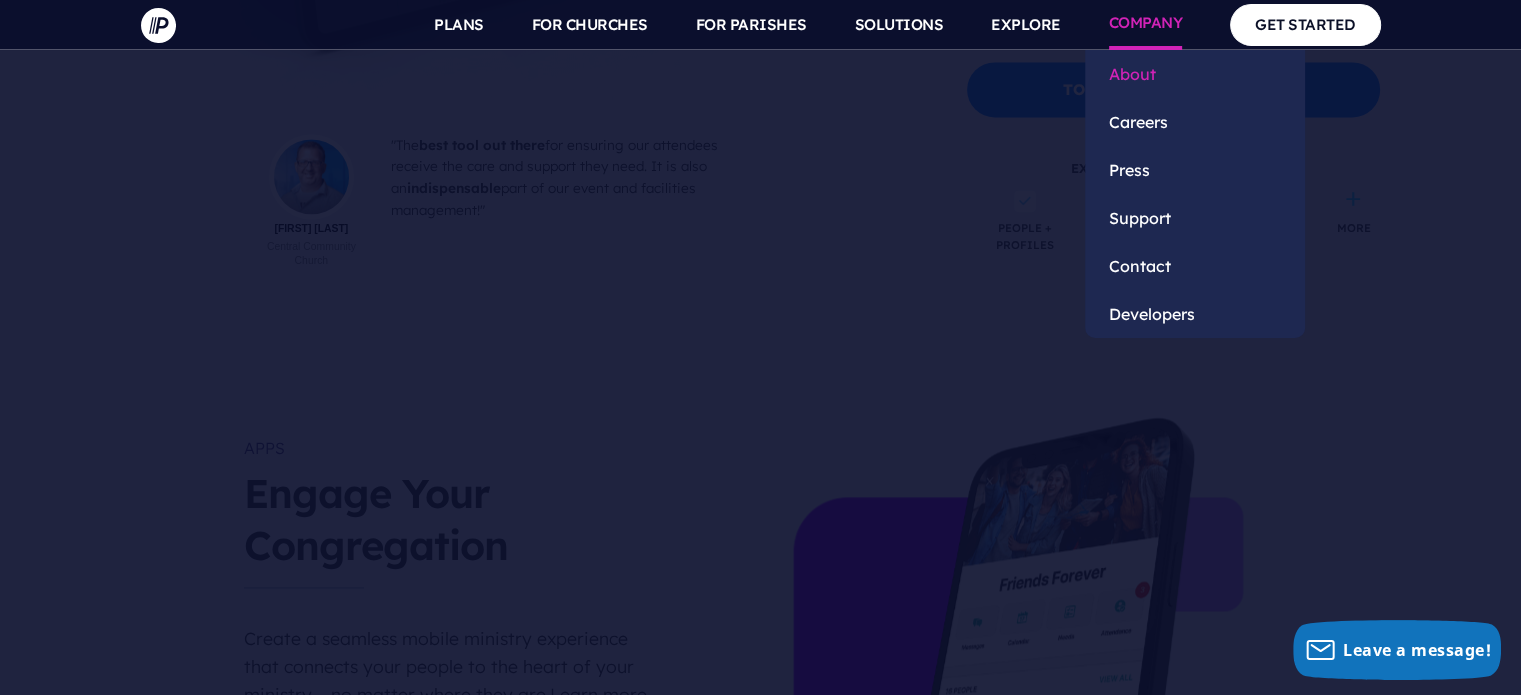 click on "About" at bounding box center [1195, 74] 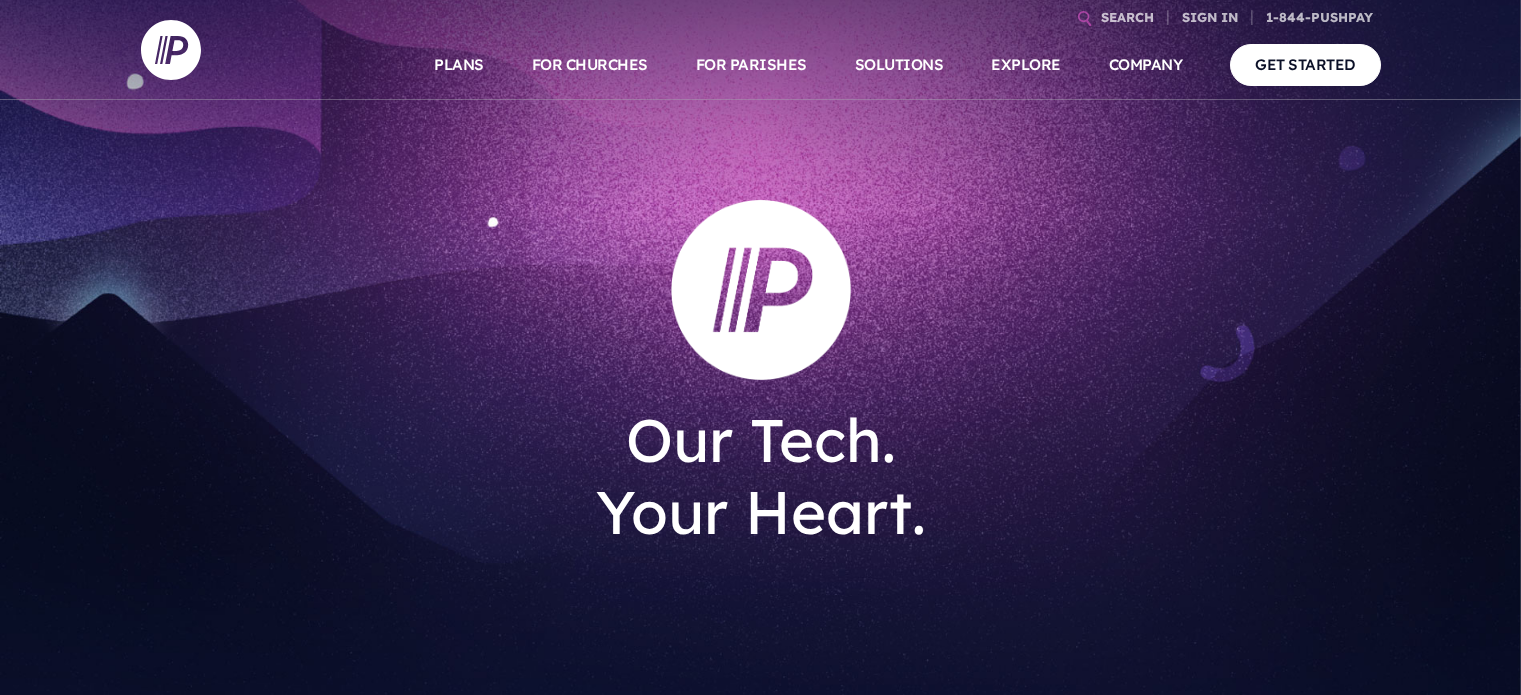 scroll, scrollTop: 0, scrollLeft: 0, axis: both 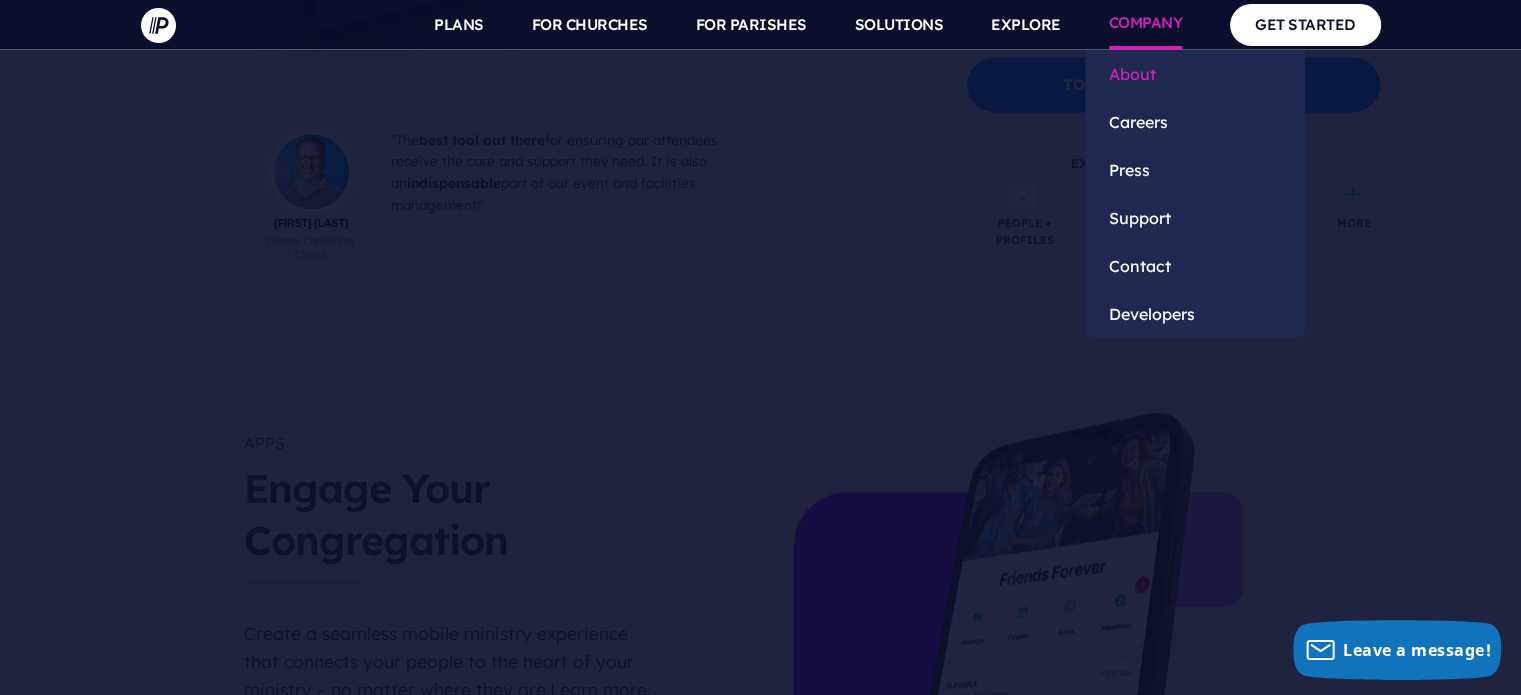 click on "About" at bounding box center (1195, 74) 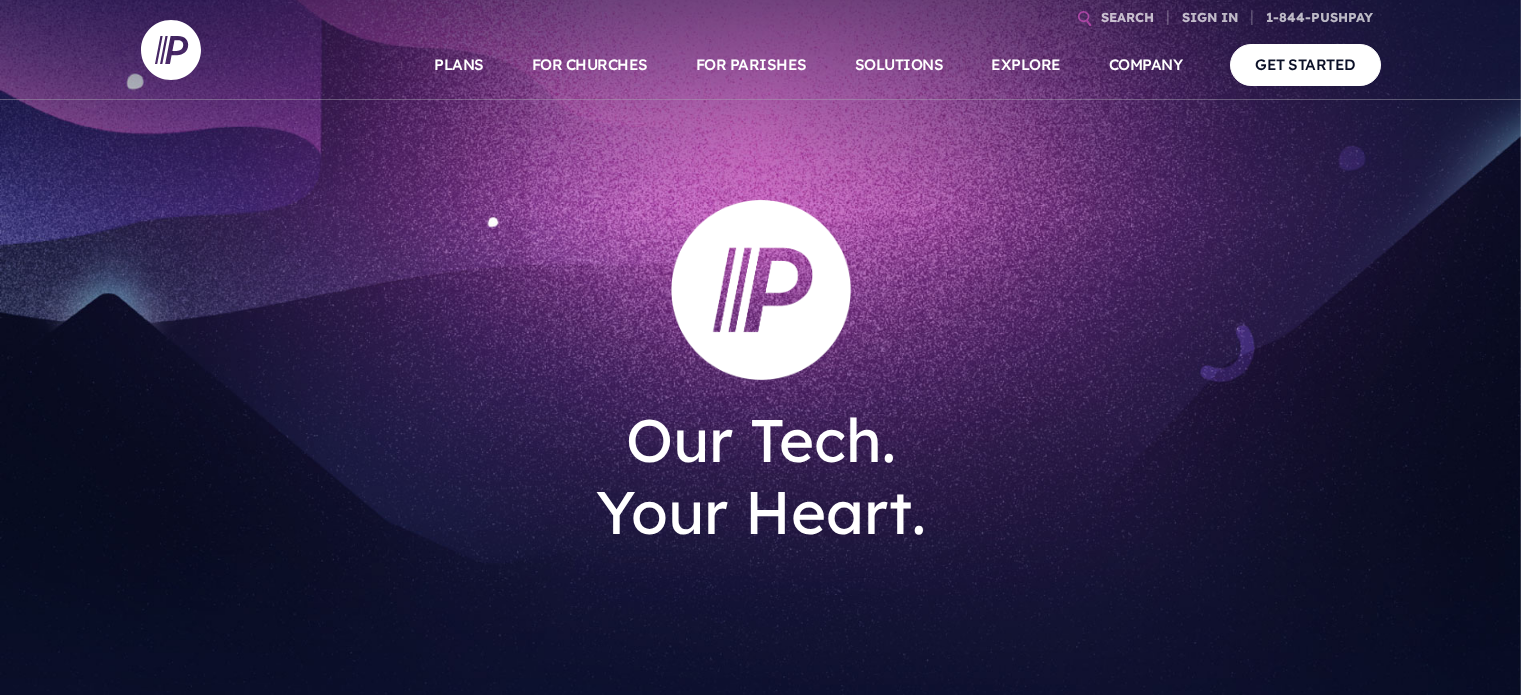 scroll, scrollTop: 0, scrollLeft: 0, axis: both 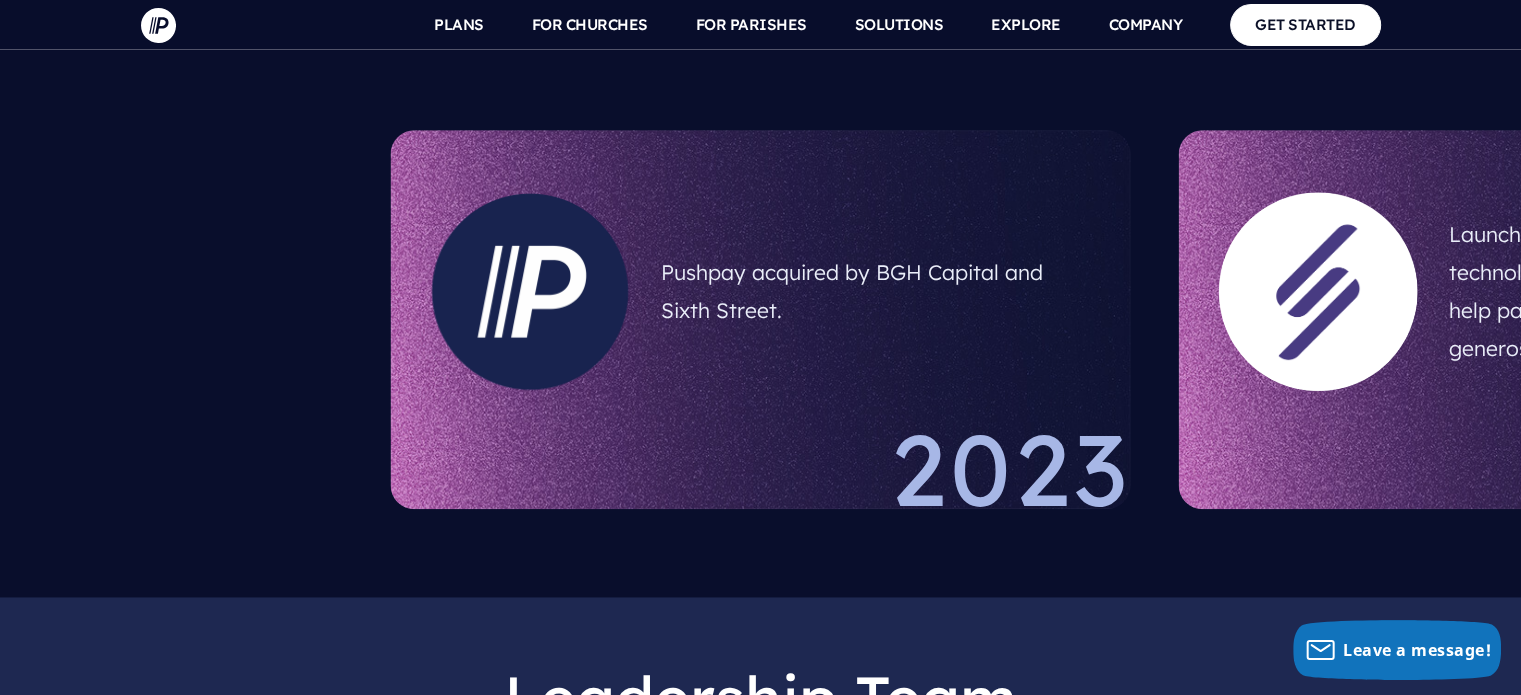 click on "Pushpay acquired by BGH Capital and Sixth Street." at bounding box center [875, 292] 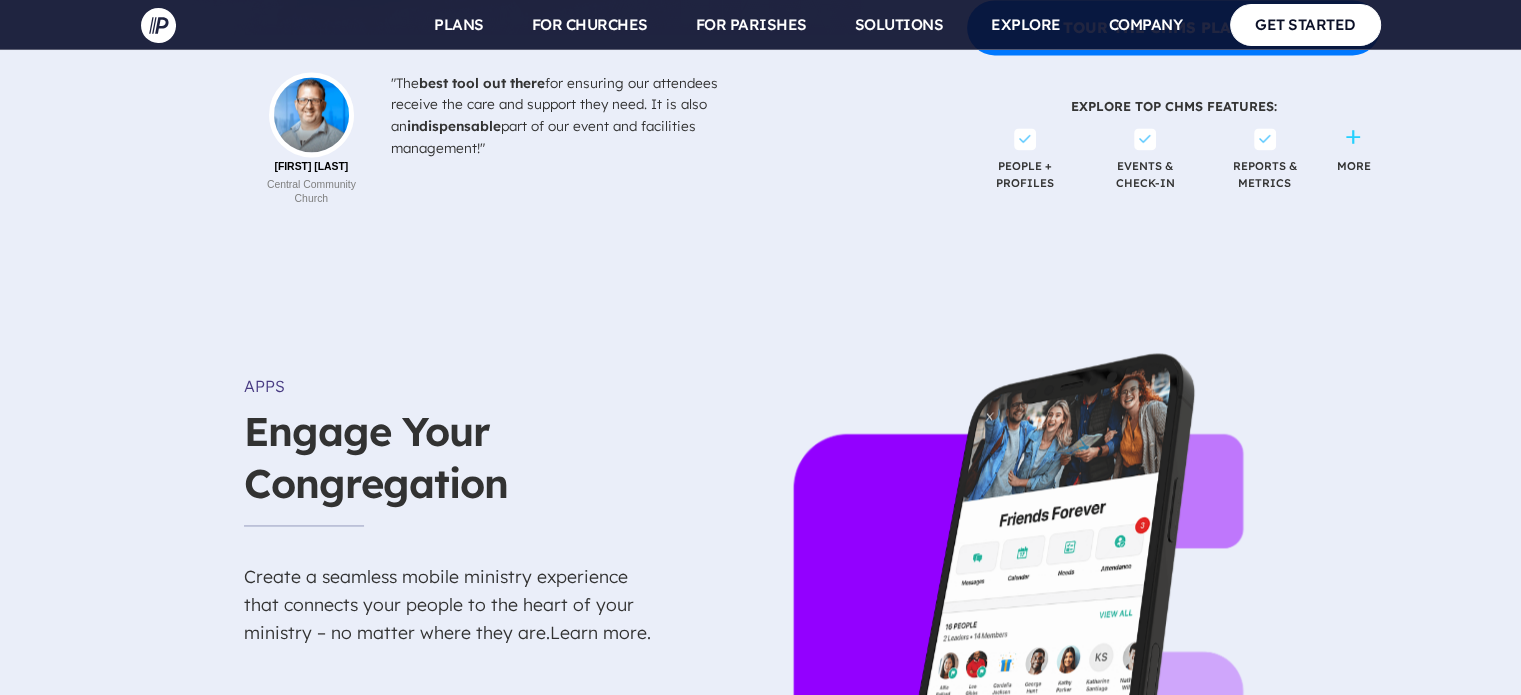 scroll, scrollTop: 2855, scrollLeft: 0, axis: vertical 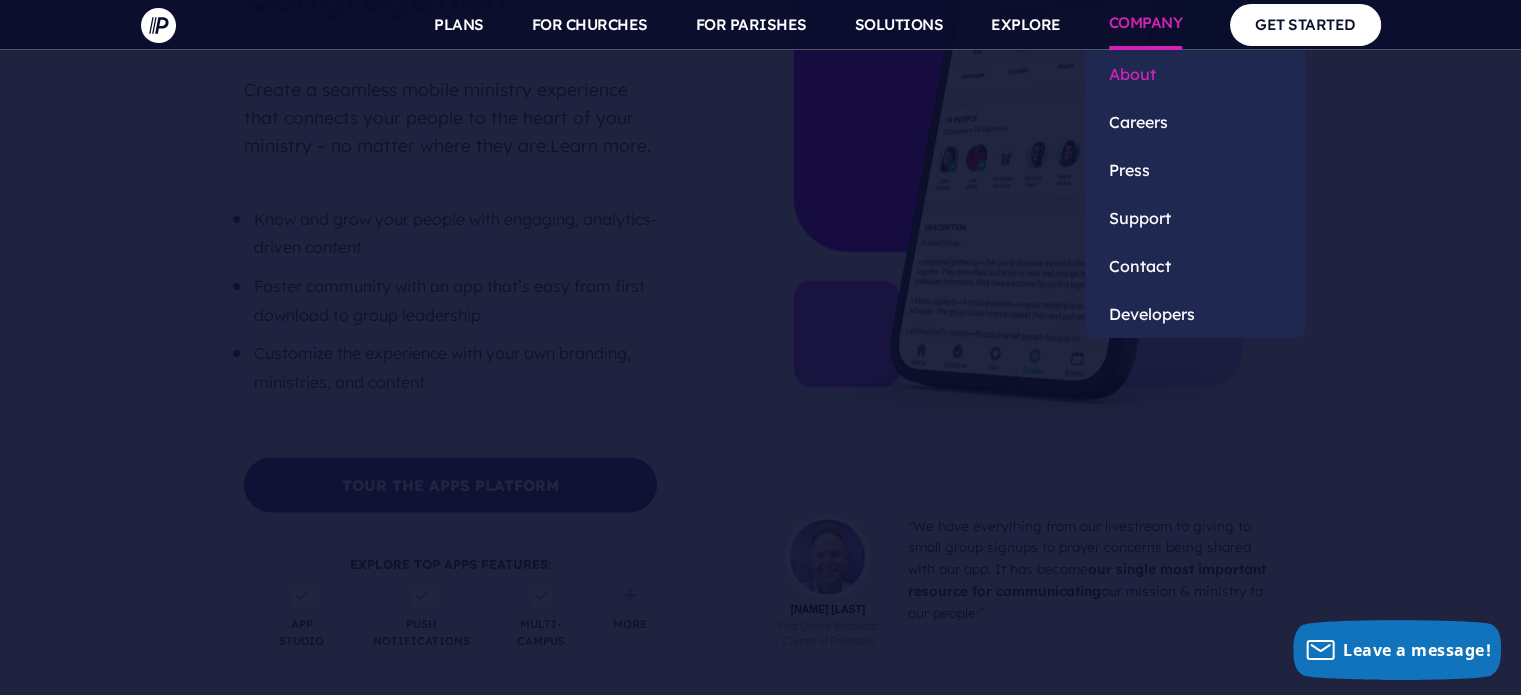 click on "About" at bounding box center (1195, 74) 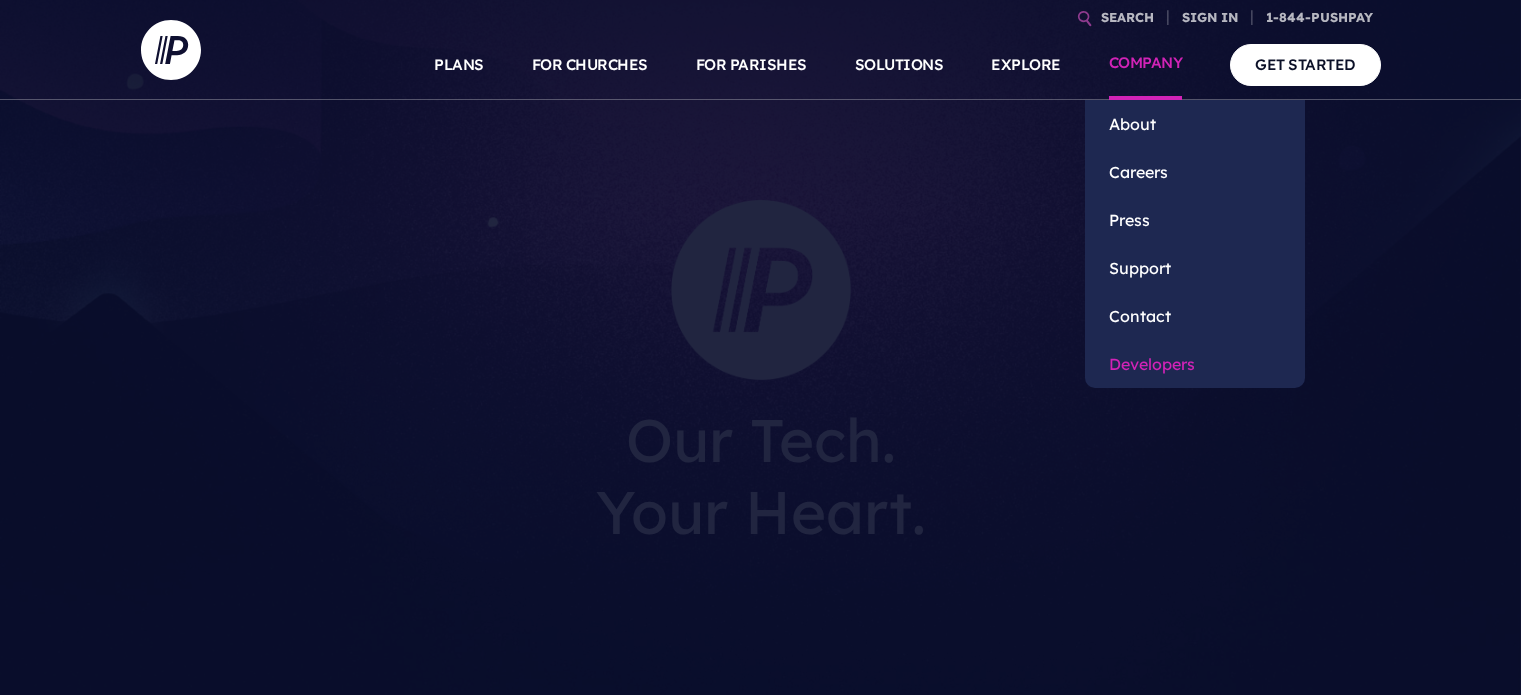 scroll, scrollTop: 0, scrollLeft: 0, axis: both 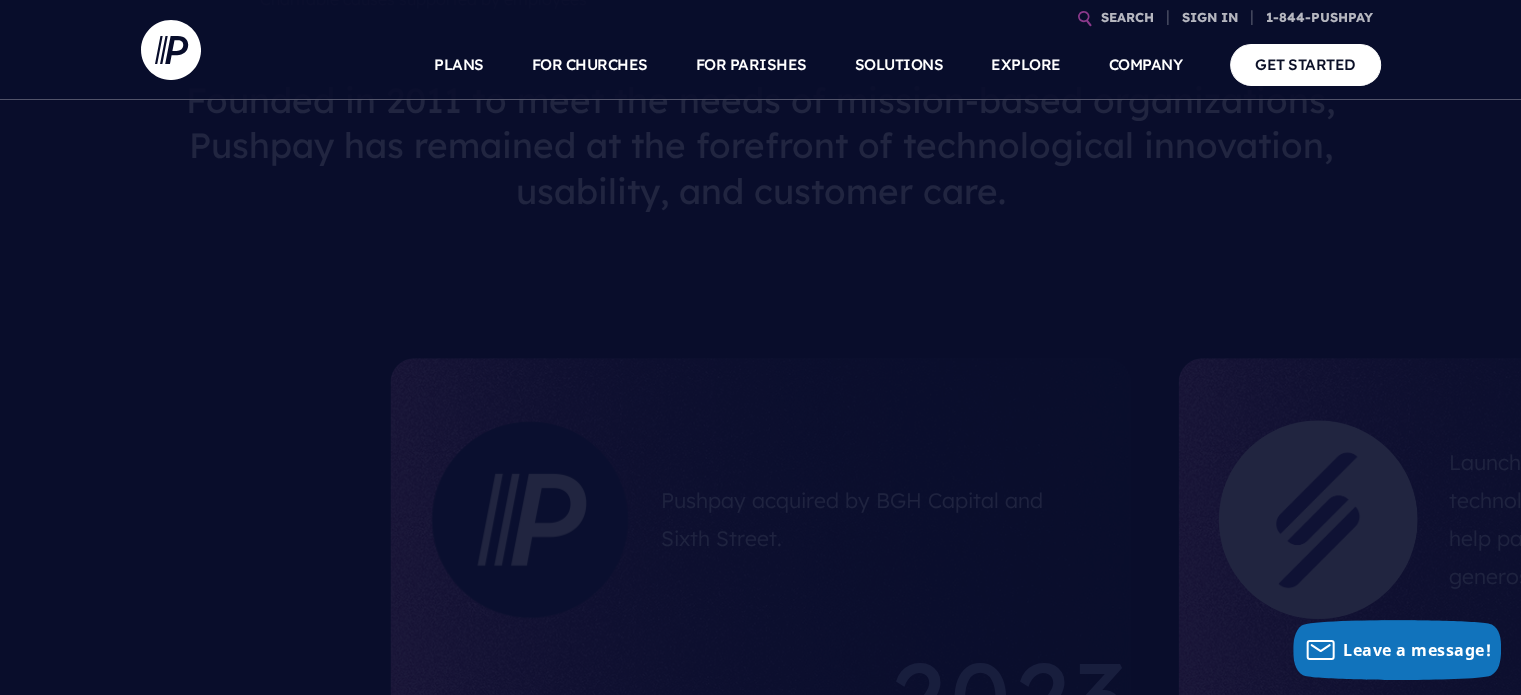 click on "Pushpay acquired by BGH Capital and Sixth Street." at bounding box center (875, 520) 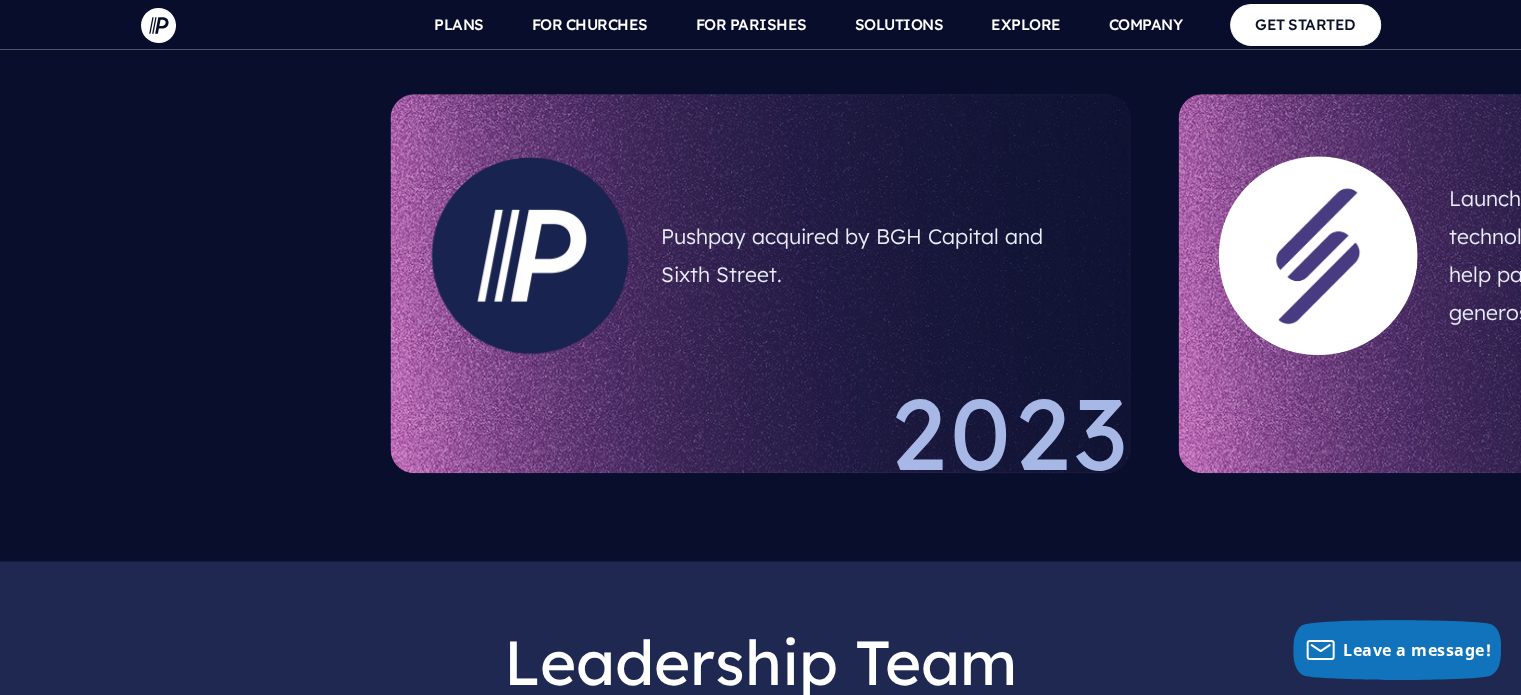 scroll, scrollTop: 1307, scrollLeft: 0, axis: vertical 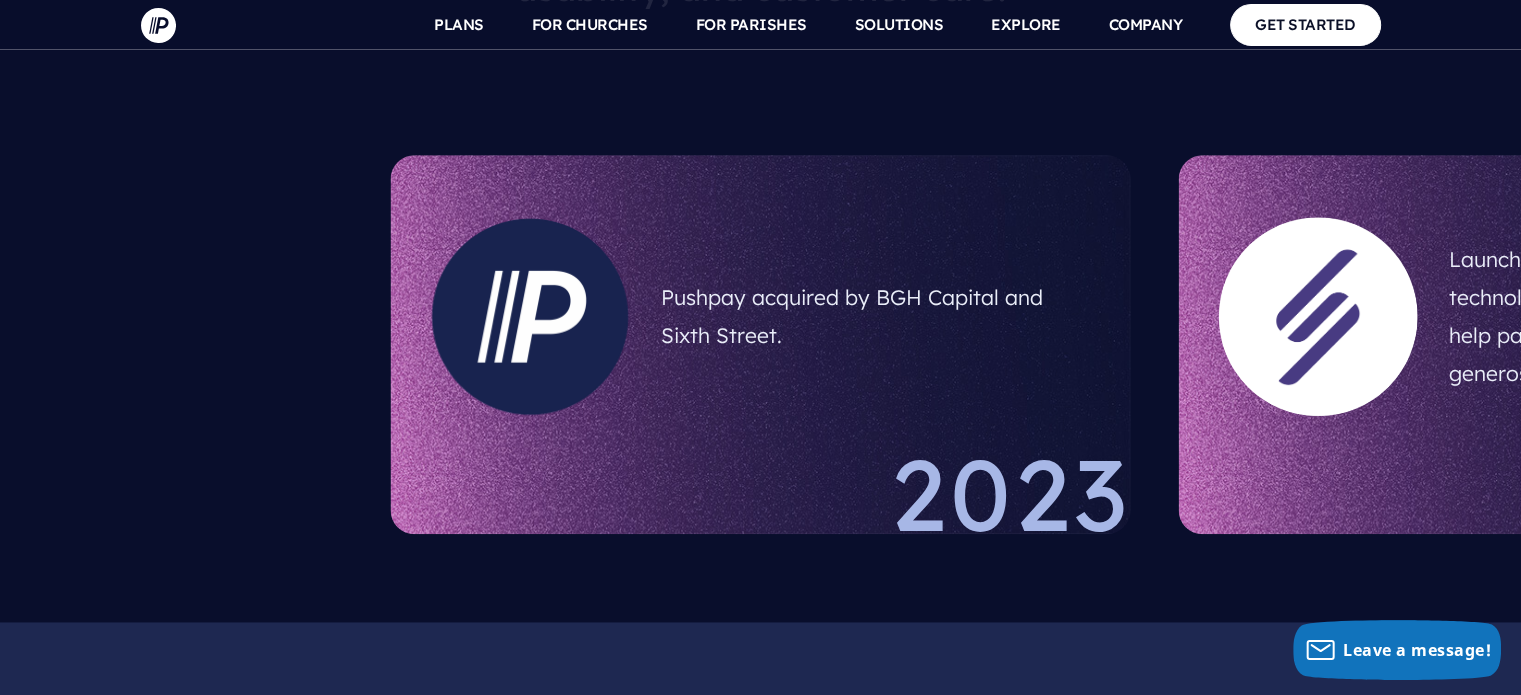 click on "Launched ParishStaq™, our purpose-built technology suite for Catholic churches to help parishes and dioceses increase generosity and enhance engagement." at bounding box center [1663, 316] 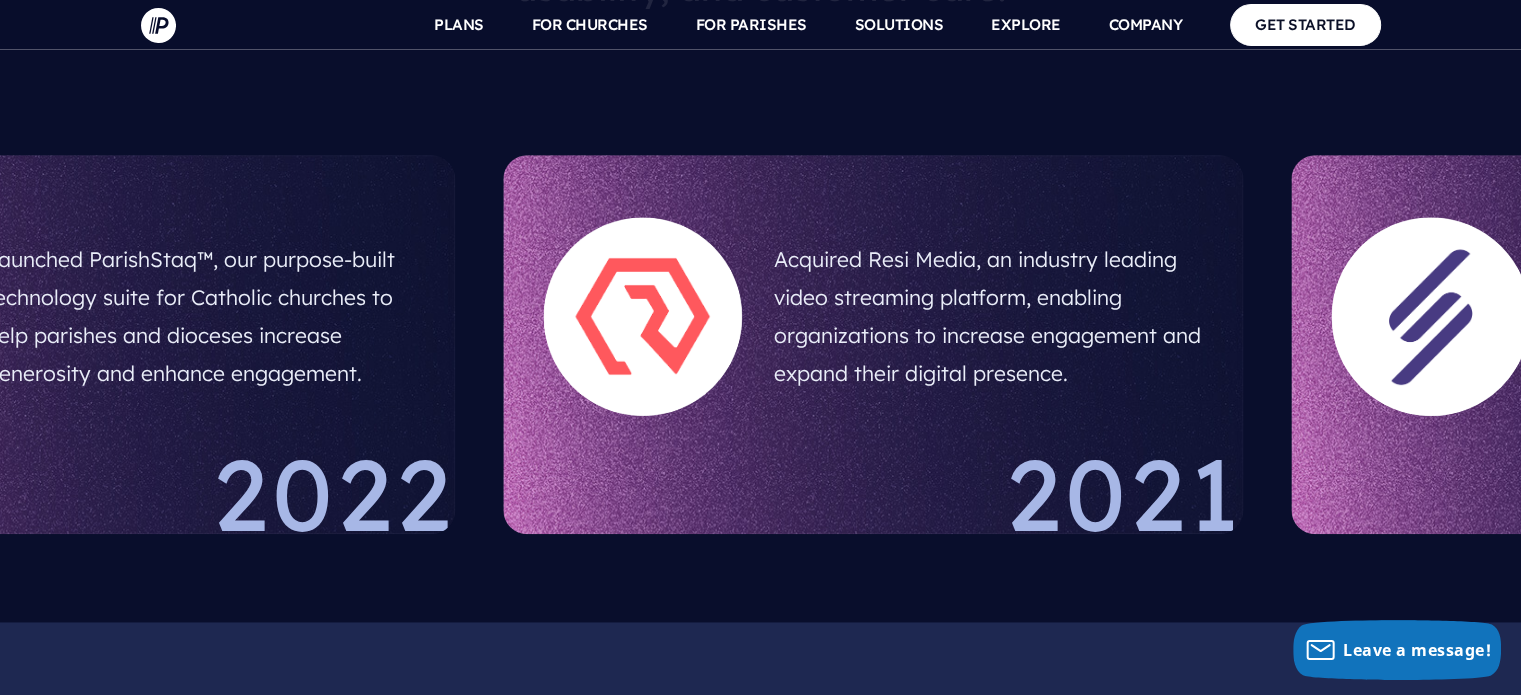 click on "Launched ParishStaq™, our purpose-built technology suite for Catholic churches to help parishes and dioceses increase generosity and enhance engagement." at bounding box center [200, 316] 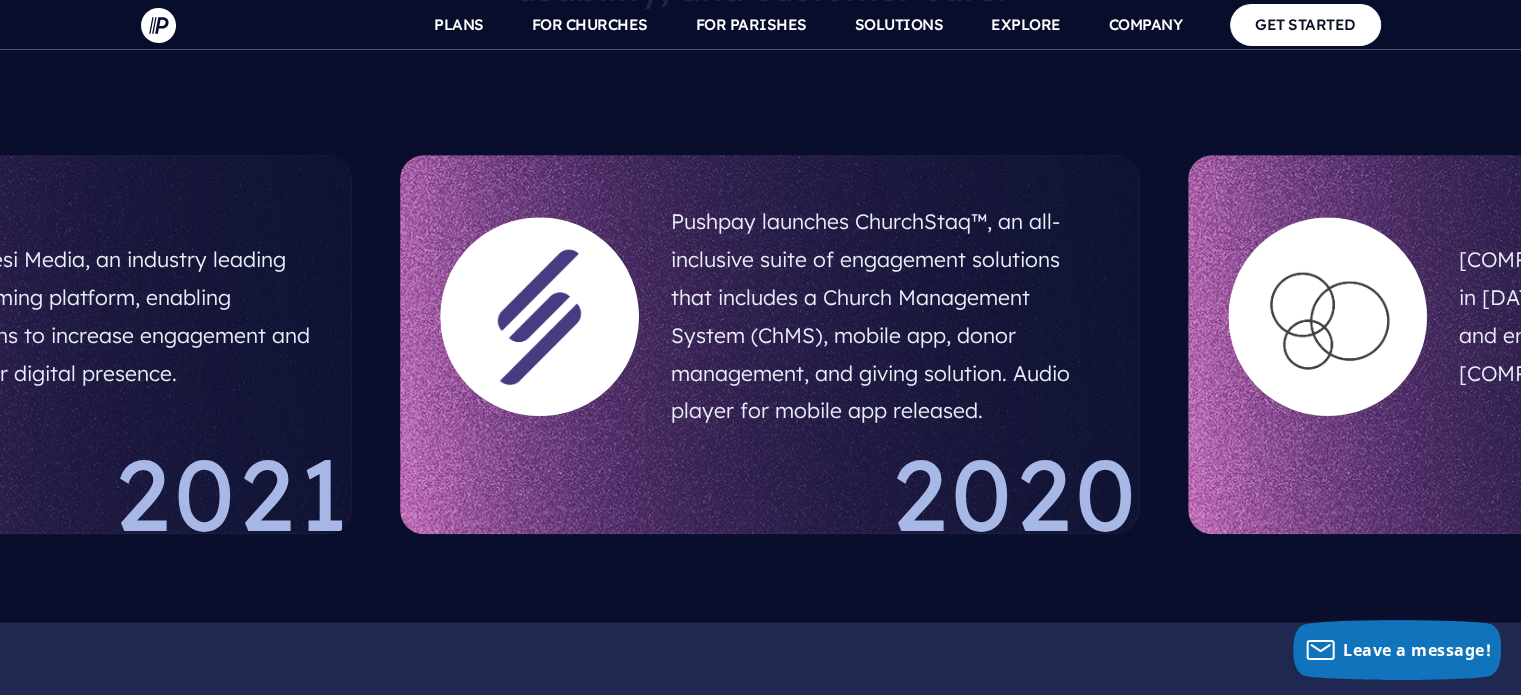 click on "Acquired Resi Media, an industry leading video streaming platform, enabling organizations to increase engagement and expand their digital presence." at bounding box center [97, 316] 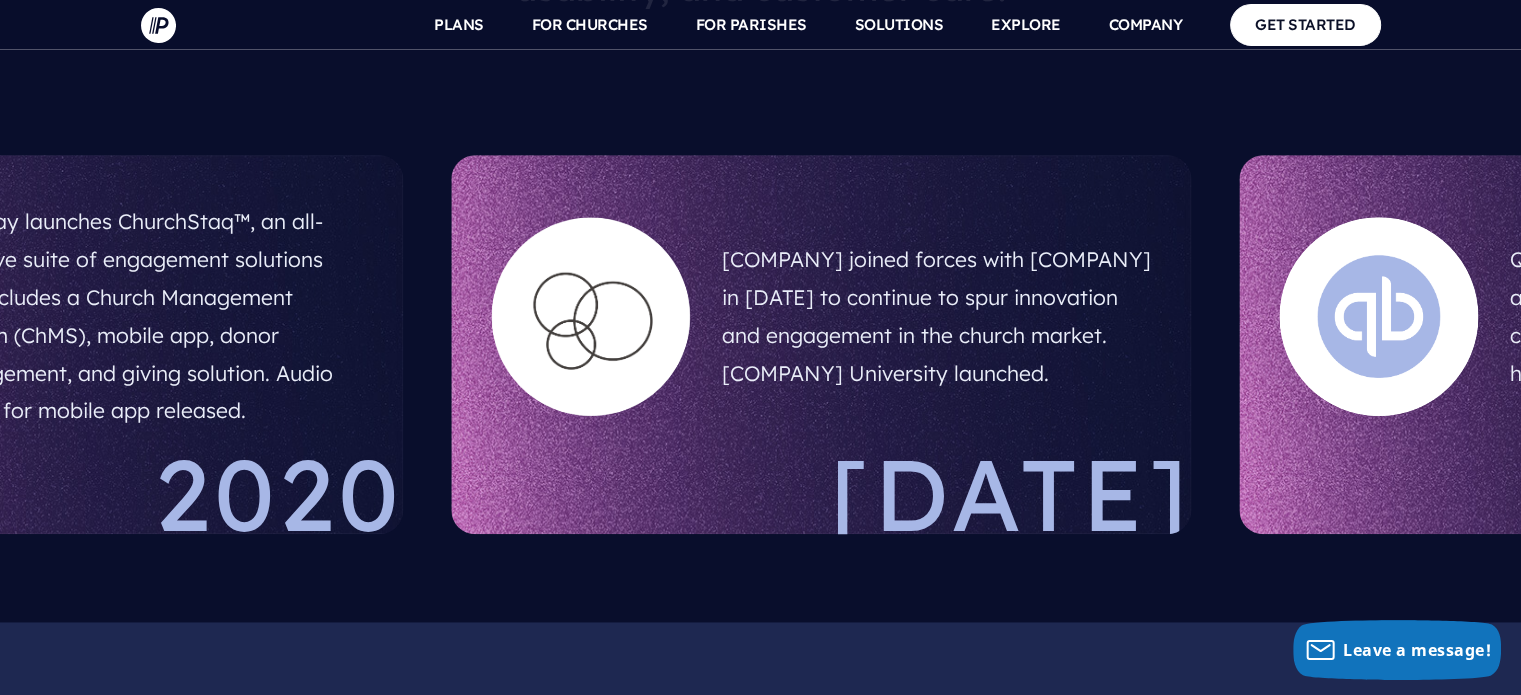 click on "Pushpay launches ChurchStaq™, an all-inclusive suite of engagement solutions that includes a Church Management System (ChMS), mobile app, donor management, and giving solution. Audio player for mobile app released." at bounding box center (148, 316) 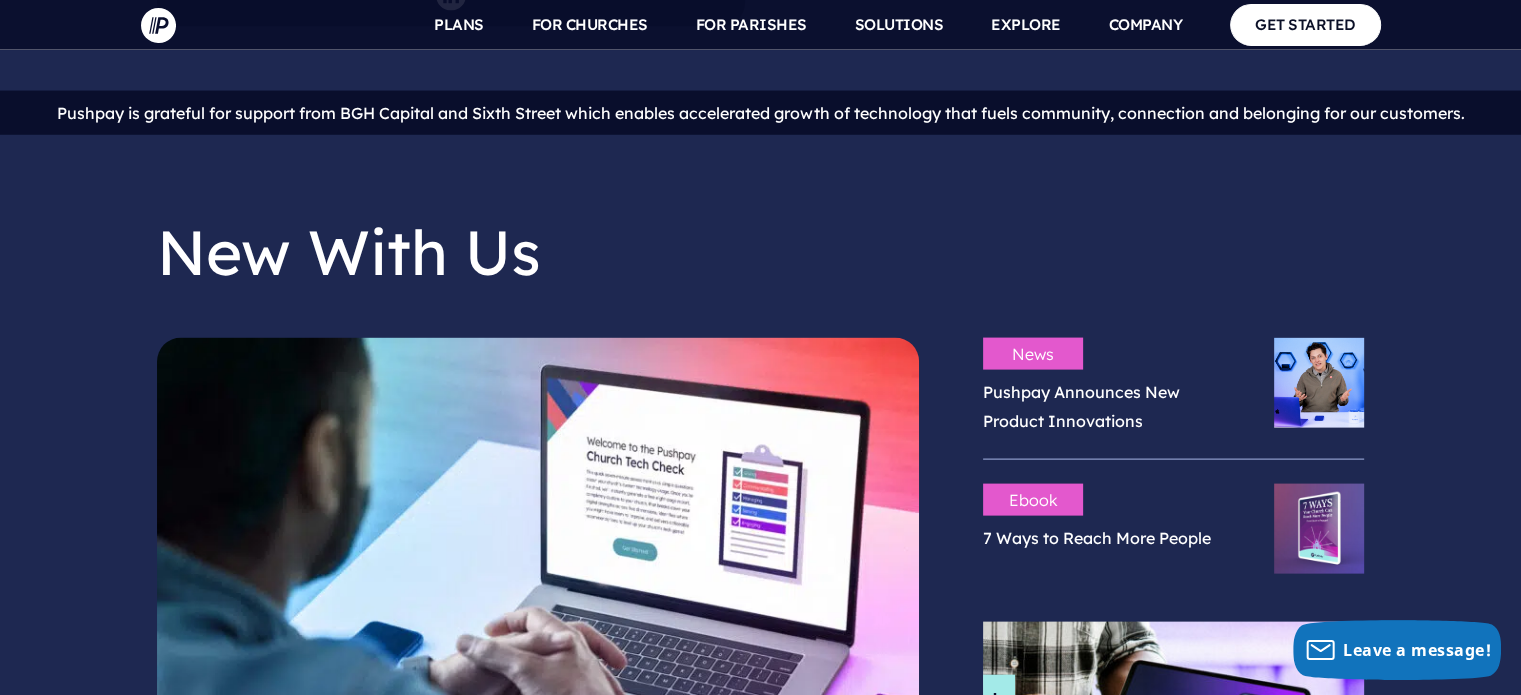 scroll, scrollTop: 4127, scrollLeft: 0, axis: vertical 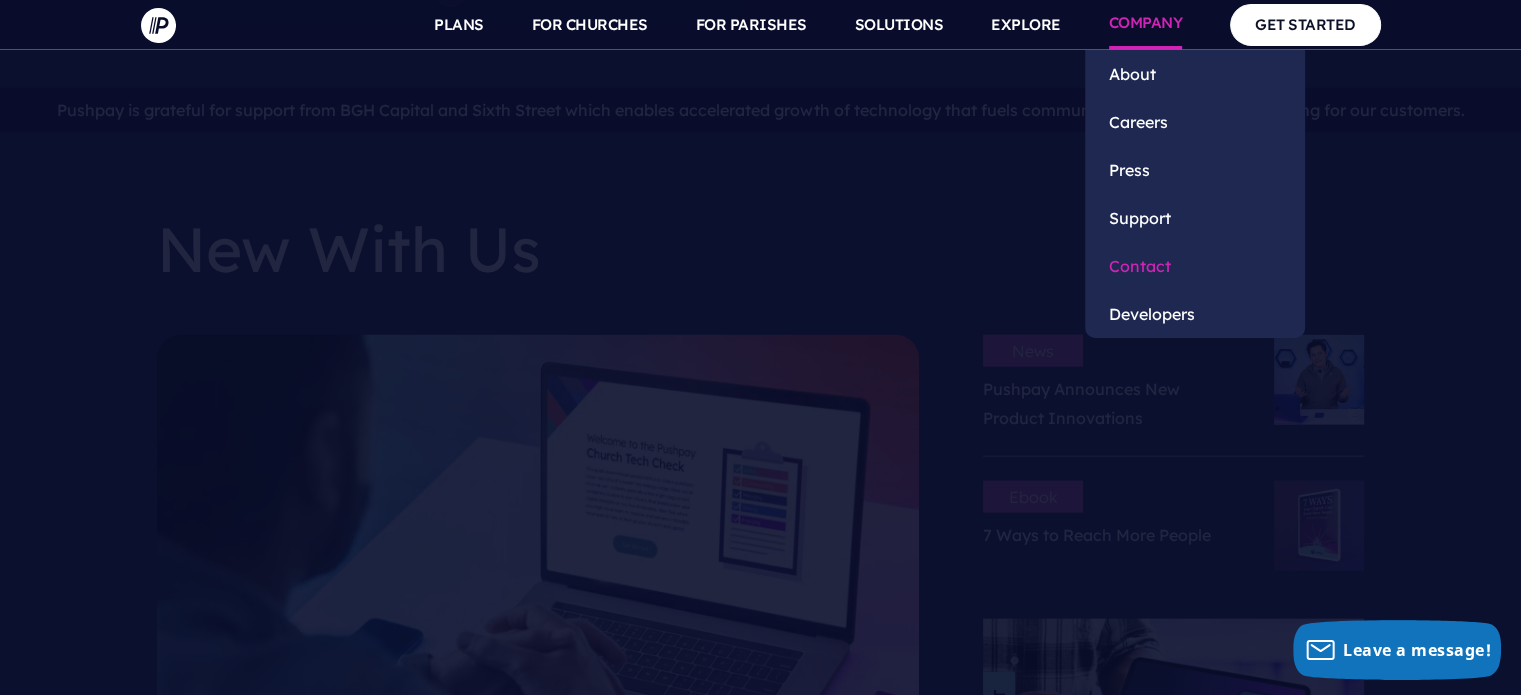 click on "Contact" at bounding box center (1195, 266) 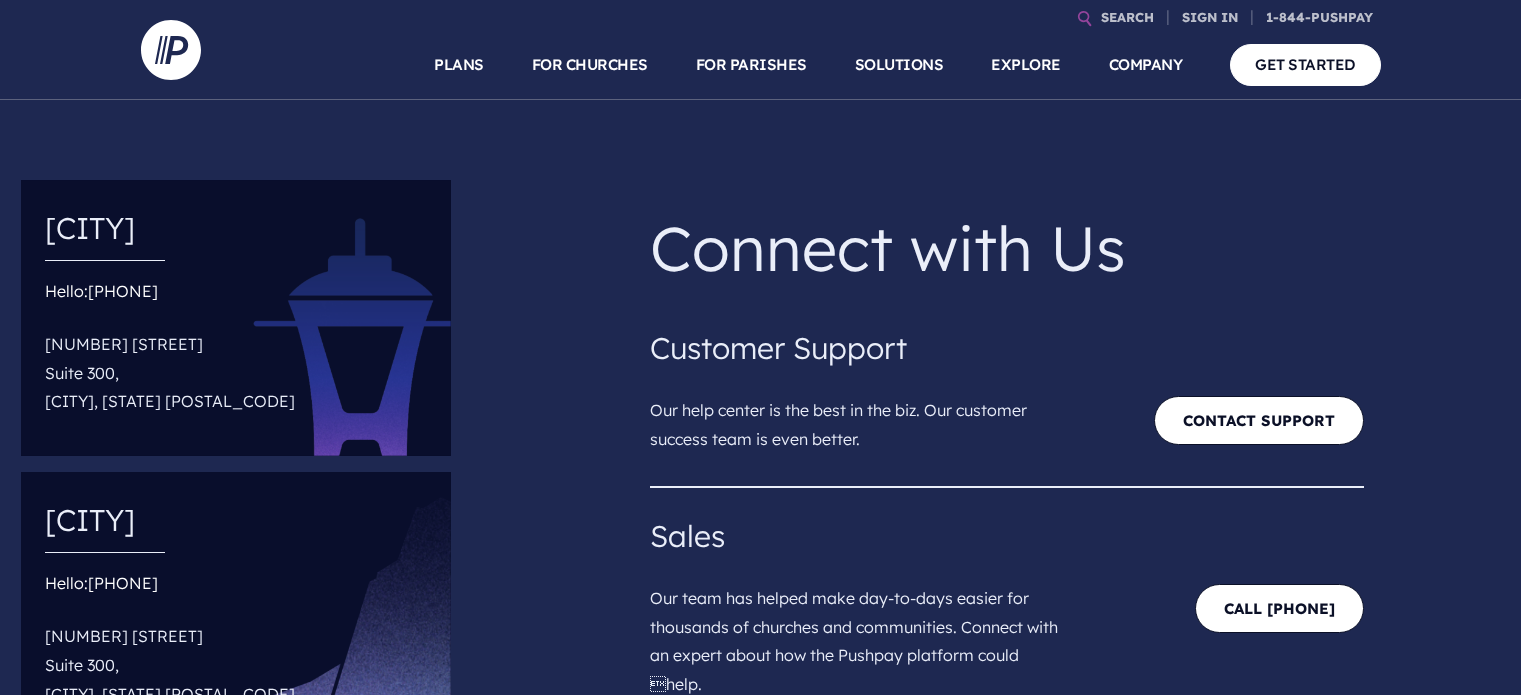 scroll, scrollTop: 0, scrollLeft: 0, axis: both 